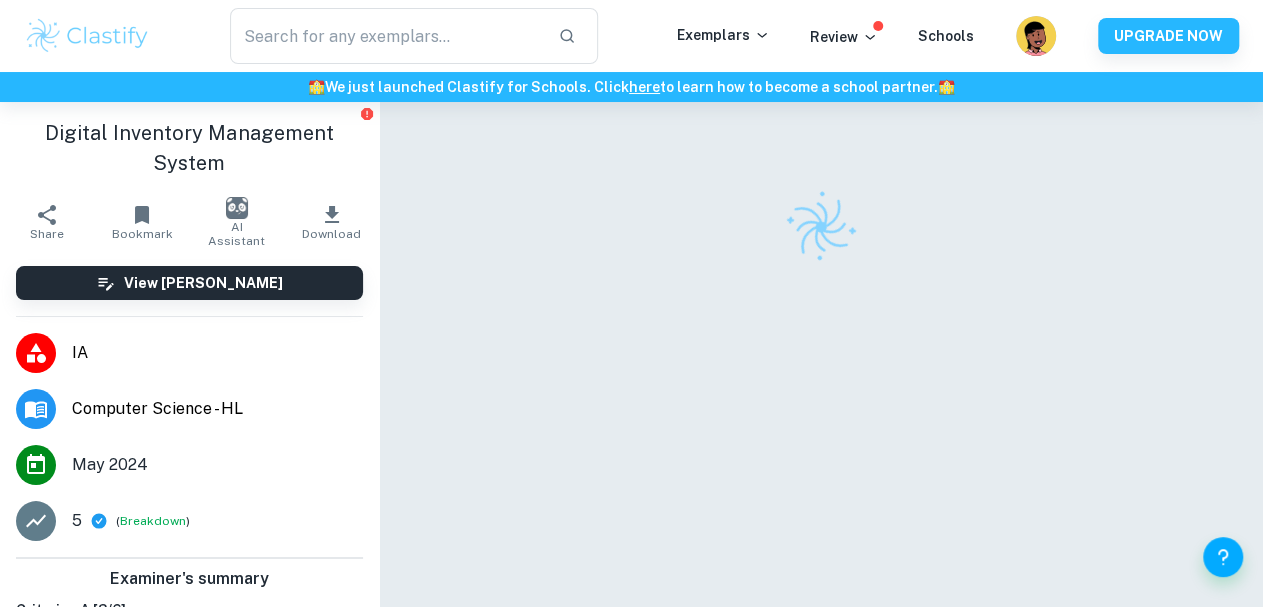 scroll, scrollTop: 102, scrollLeft: 0, axis: vertical 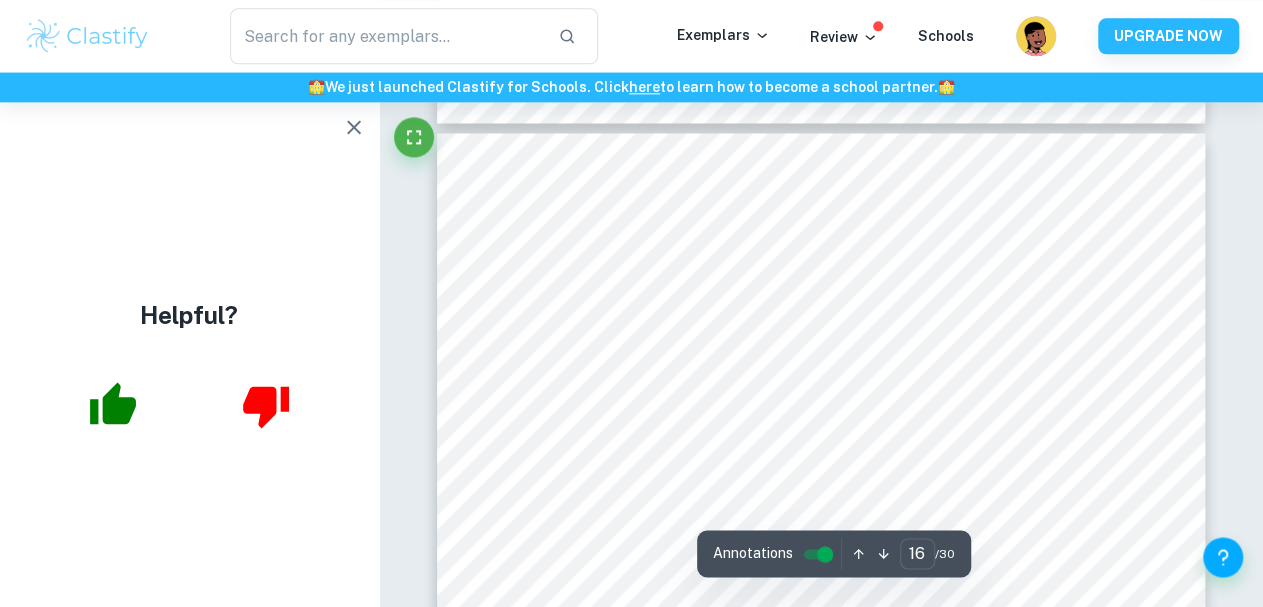 type on "15" 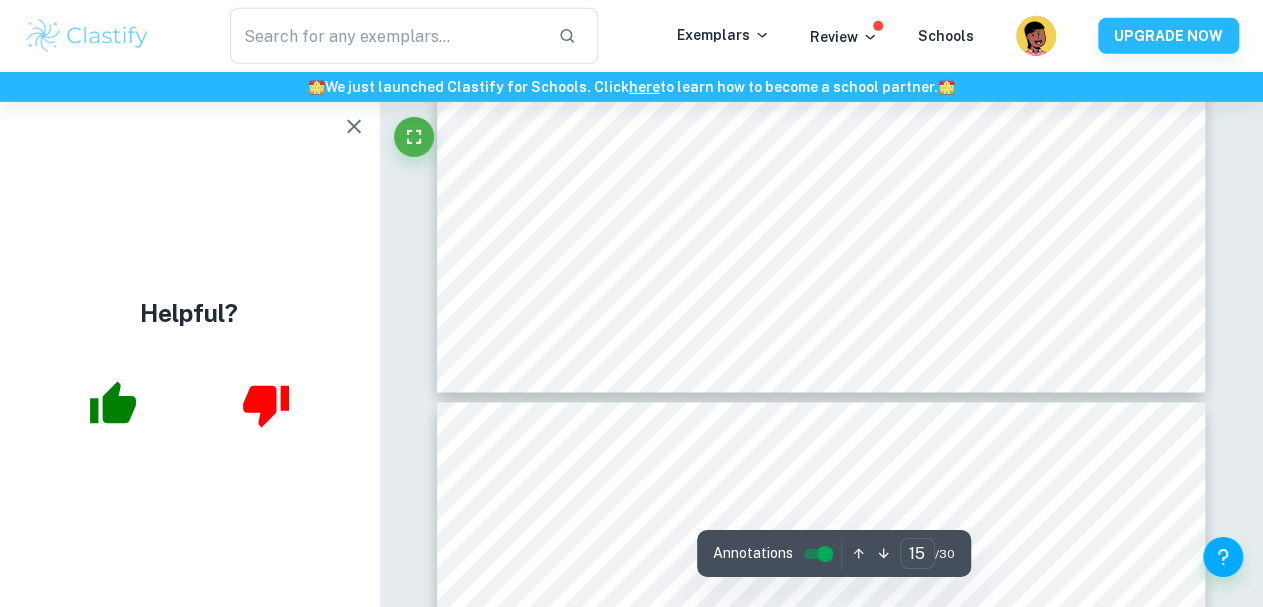 scroll, scrollTop: 16060, scrollLeft: 0, axis: vertical 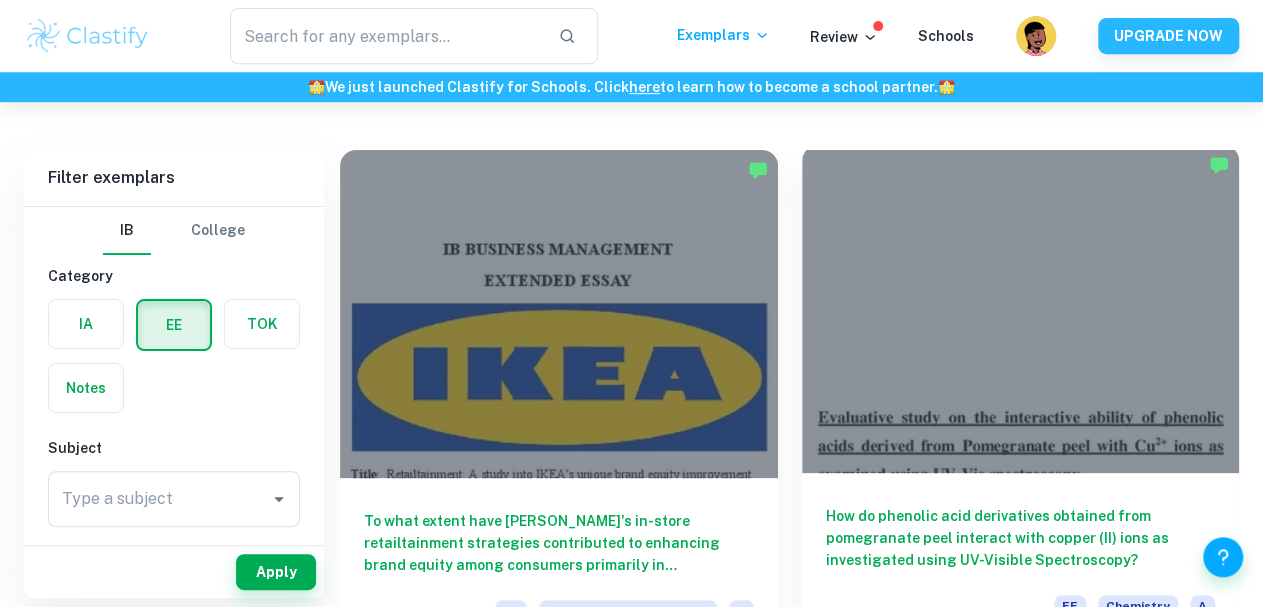 click on "How do phenolic acid derivatives obtained from pomegranate peel interact with copper (II) ions as investigated using UV-Visible Spectroscopy?" at bounding box center (1021, 538) 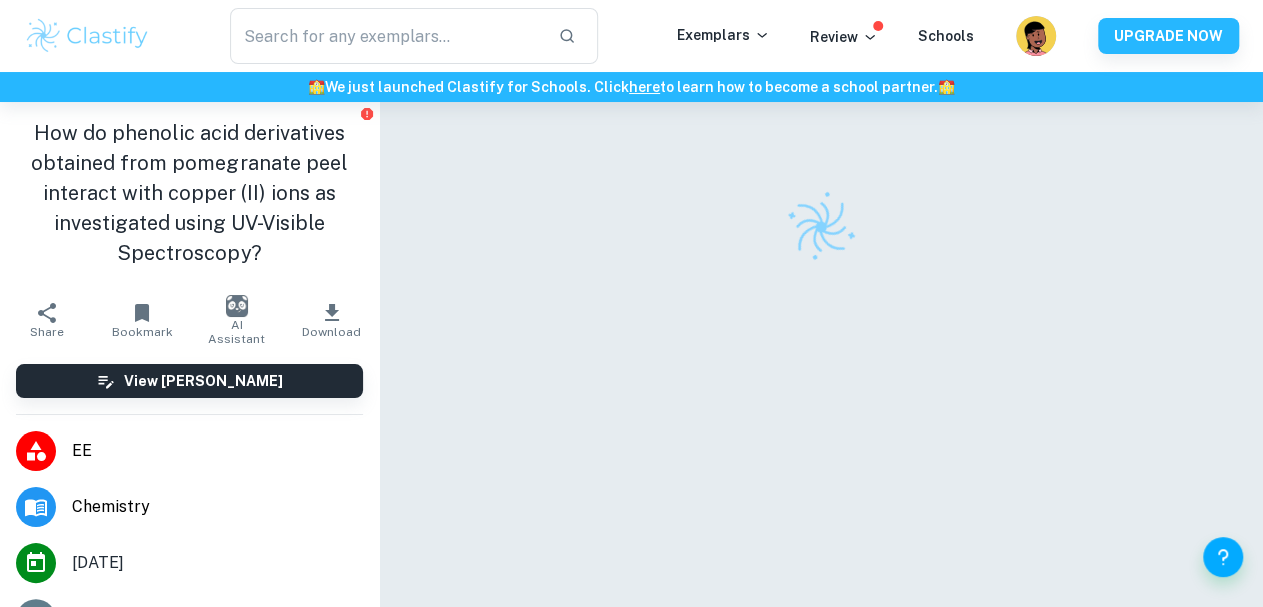 scroll, scrollTop: 78, scrollLeft: 0, axis: vertical 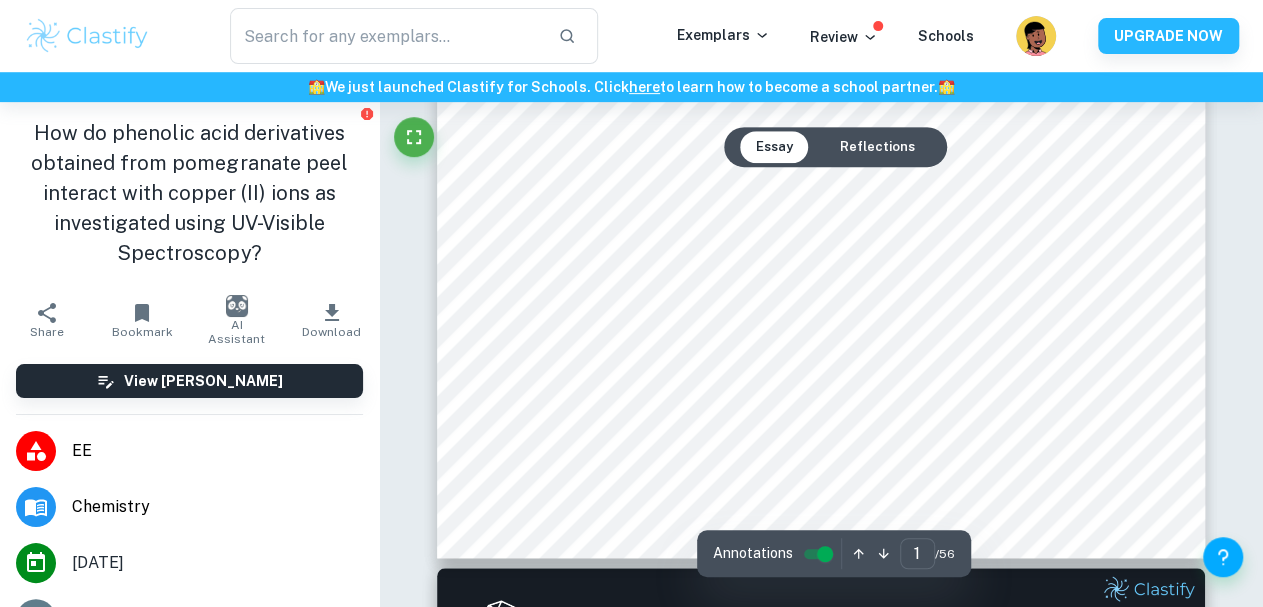 type on "2" 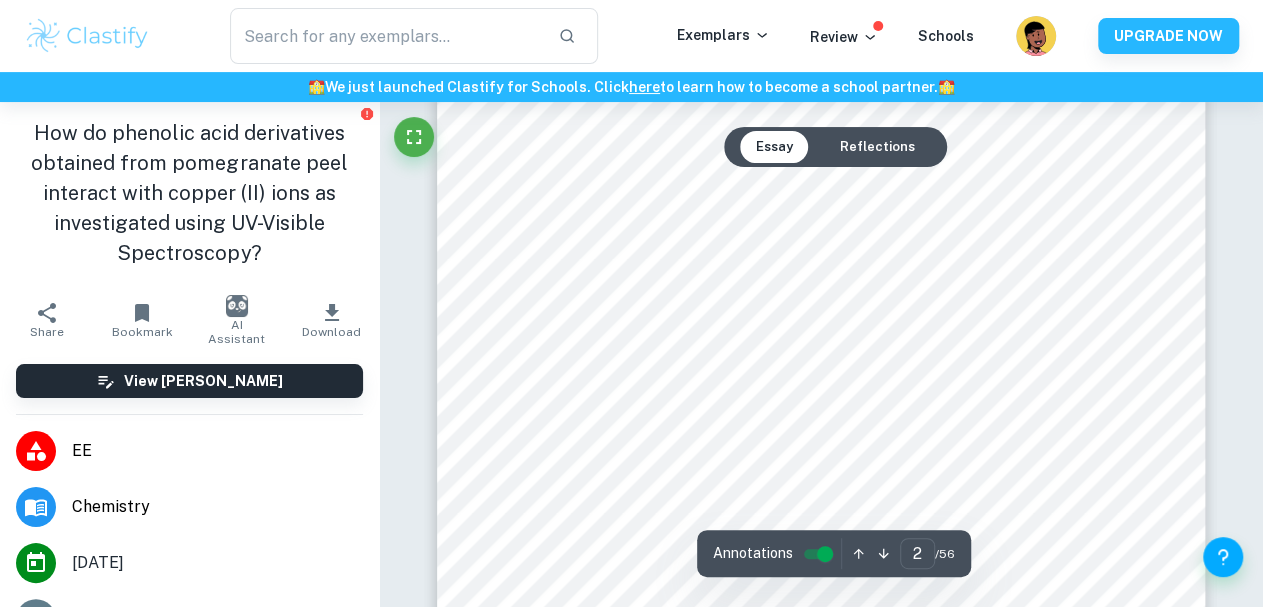 scroll, scrollTop: 1360, scrollLeft: 0, axis: vertical 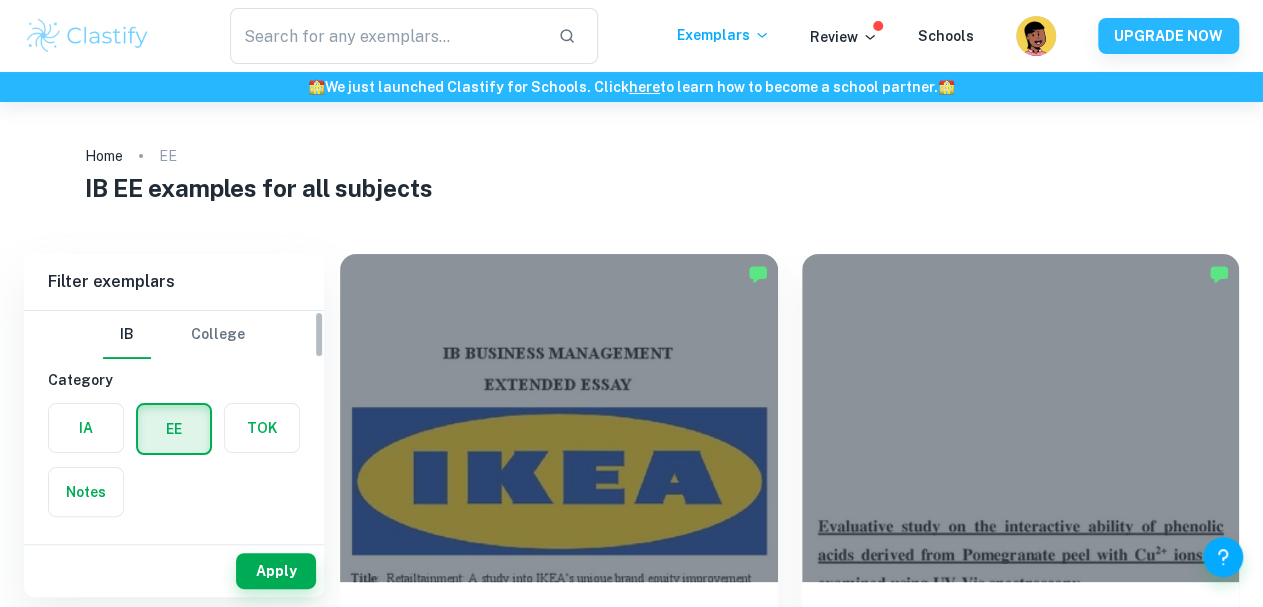 click on "College" at bounding box center [218, 335] 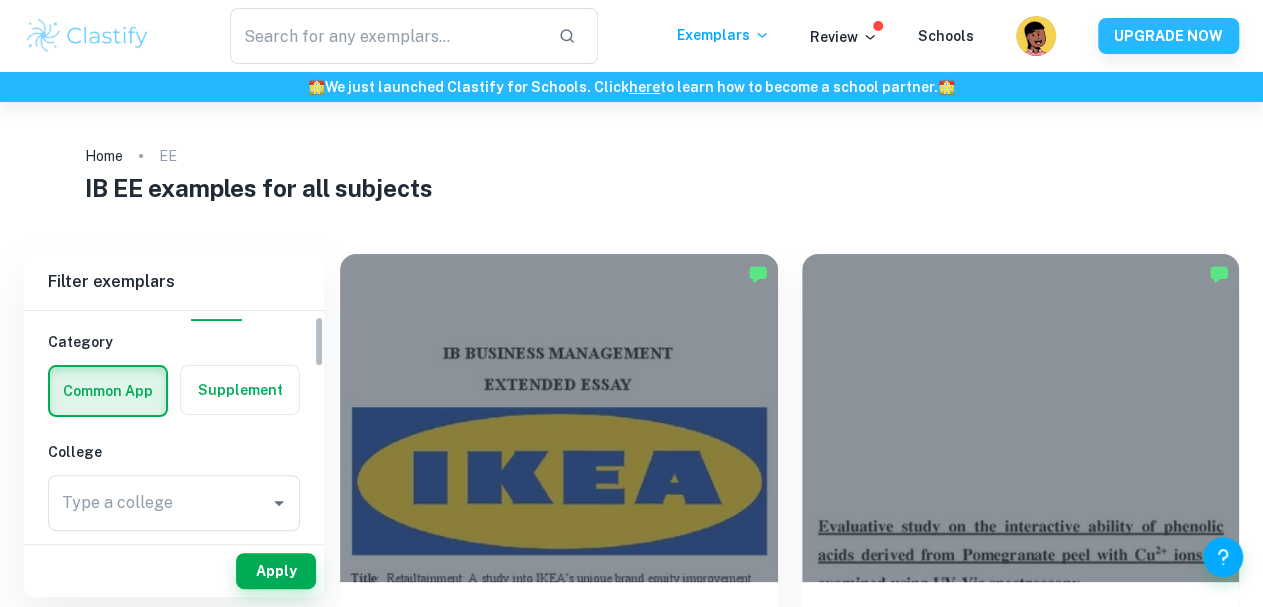 scroll, scrollTop: 0, scrollLeft: 0, axis: both 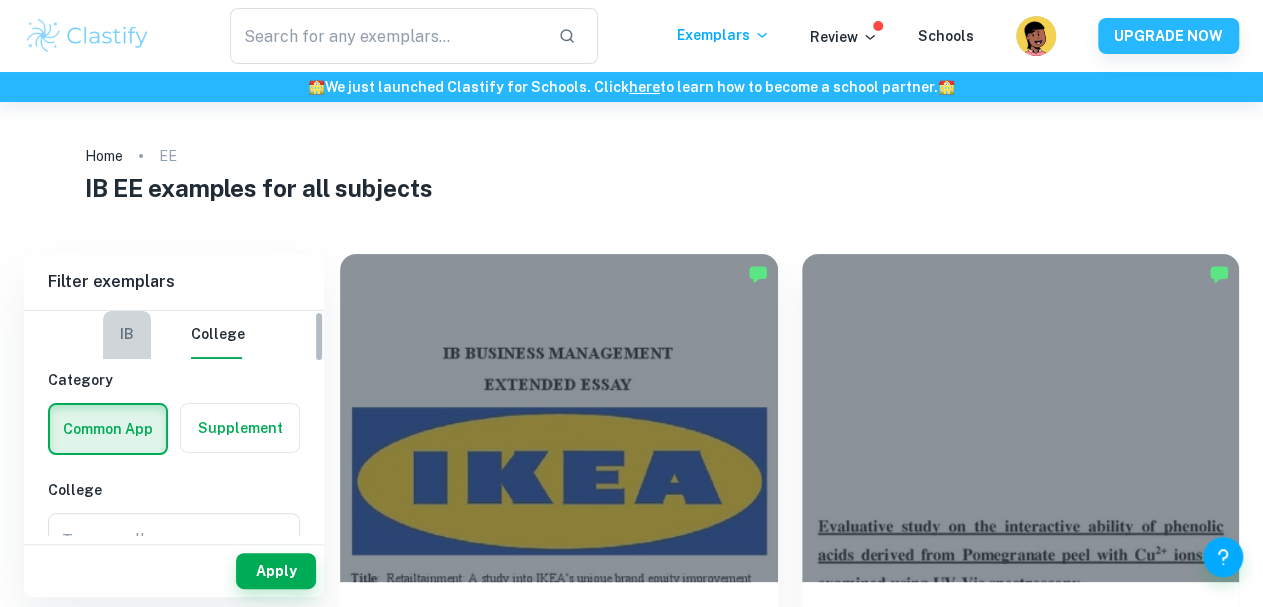 click on "IB" at bounding box center [127, 335] 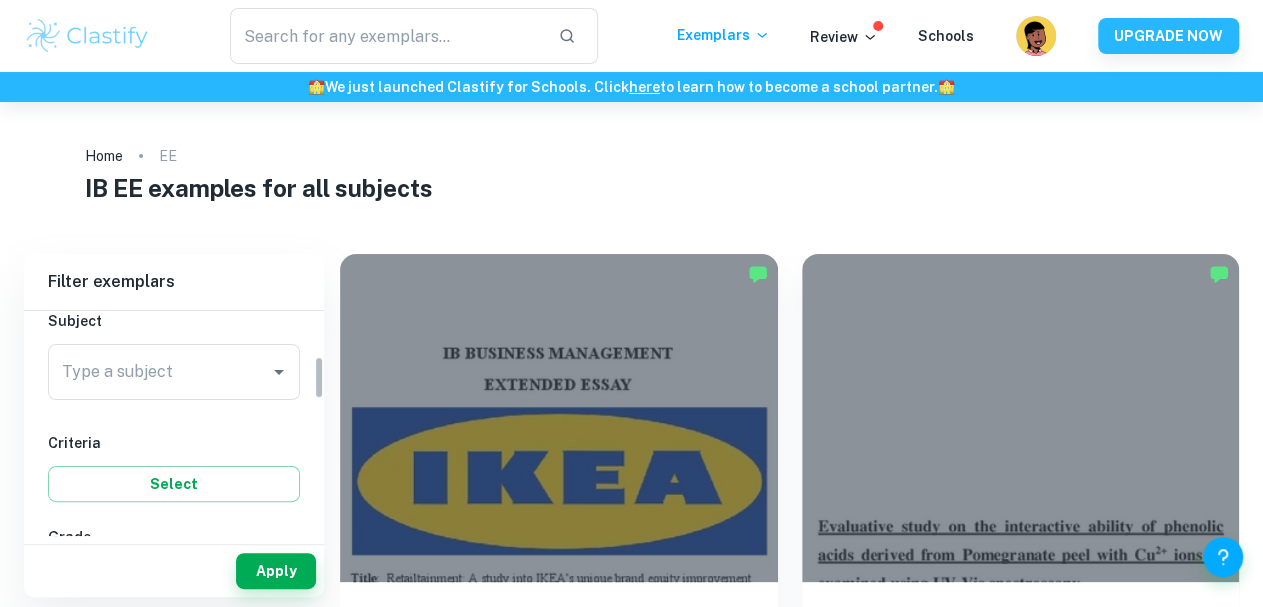 scroll, scrollTop: 269, scrollLeft: 0, axis: vertical 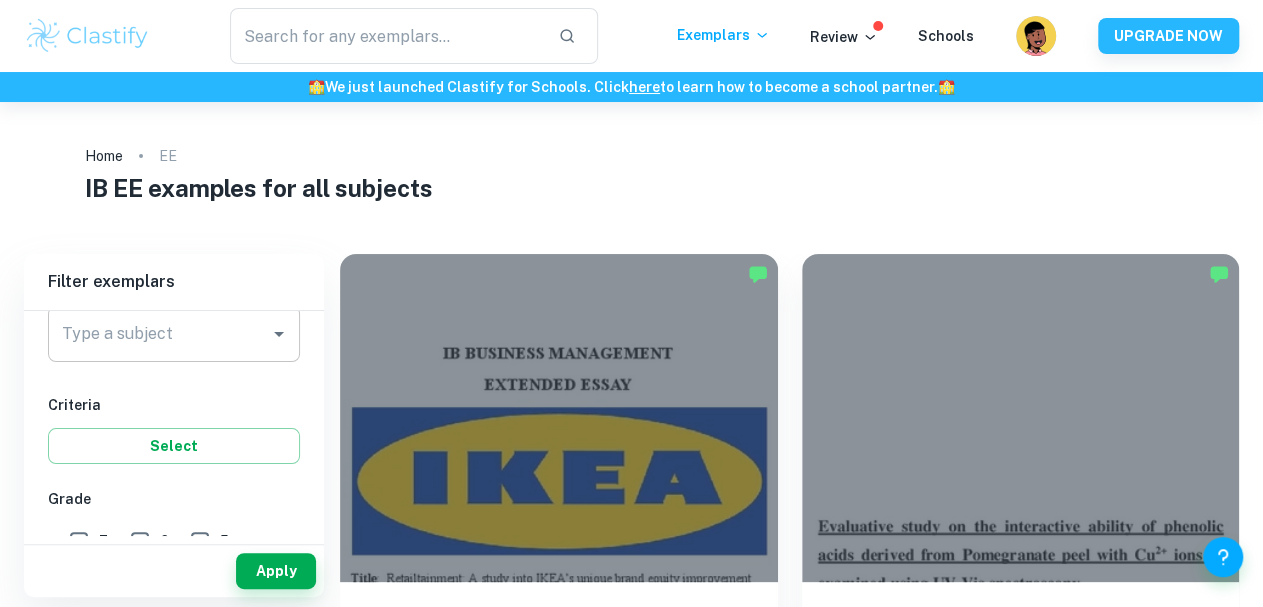click on "Type a subject" at bounding box center (174, 334) 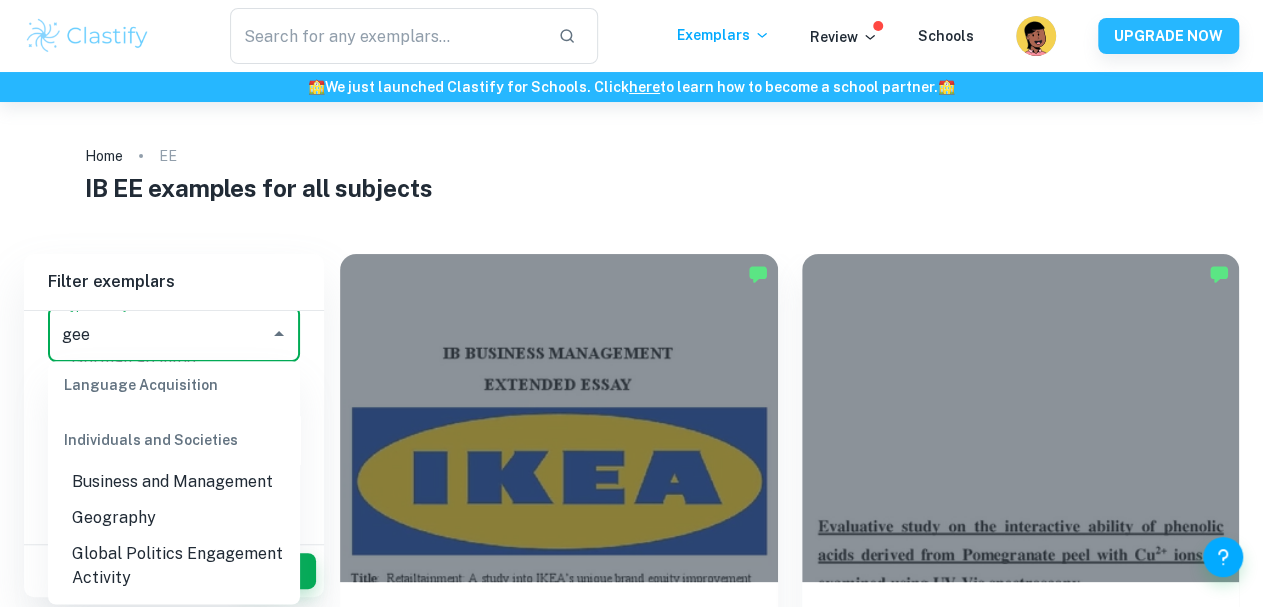 scroll, scrollTop: 0, scrollLeft: 0, axis: both 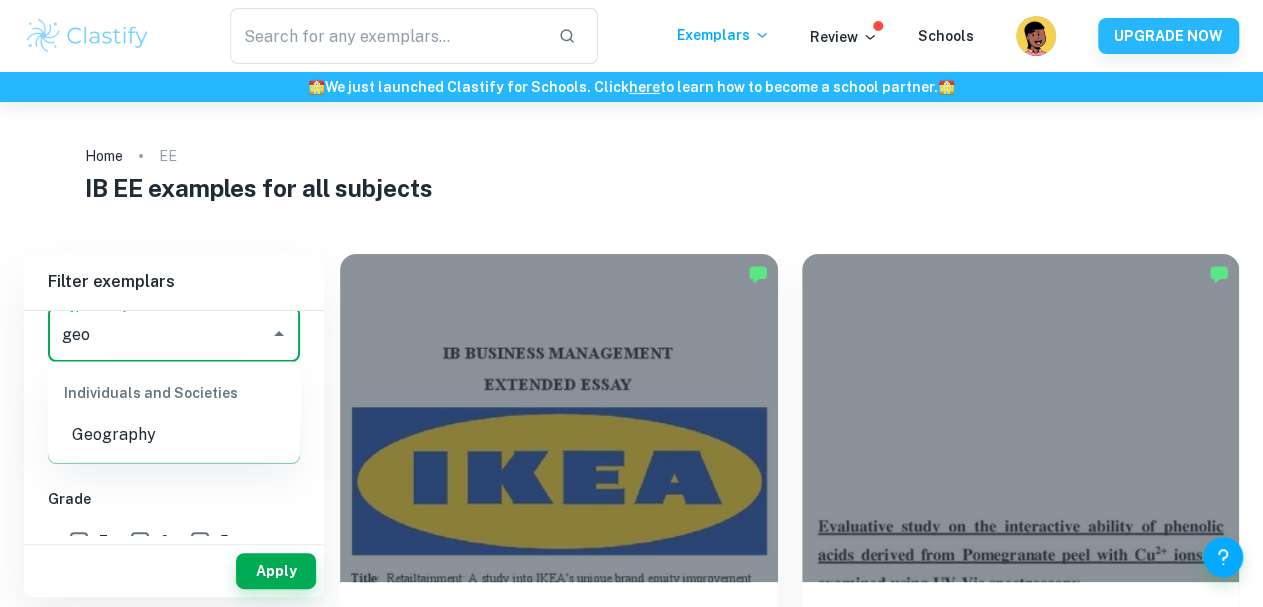 click on "Geography" at bounding box center (174, 435) 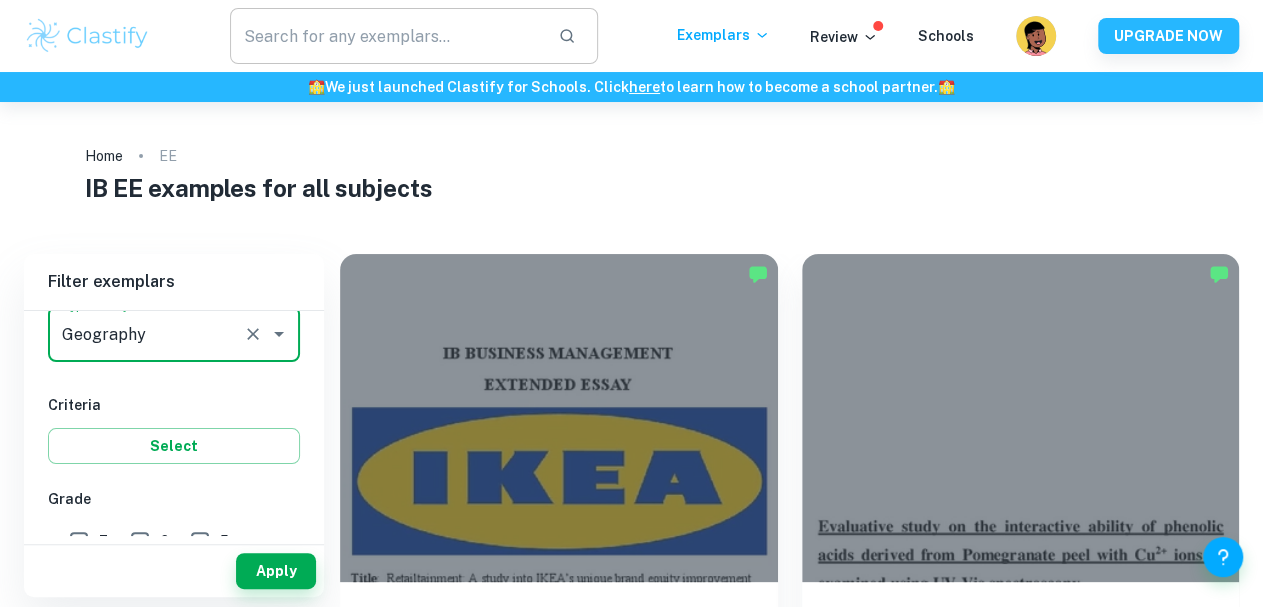 type on "Geography" 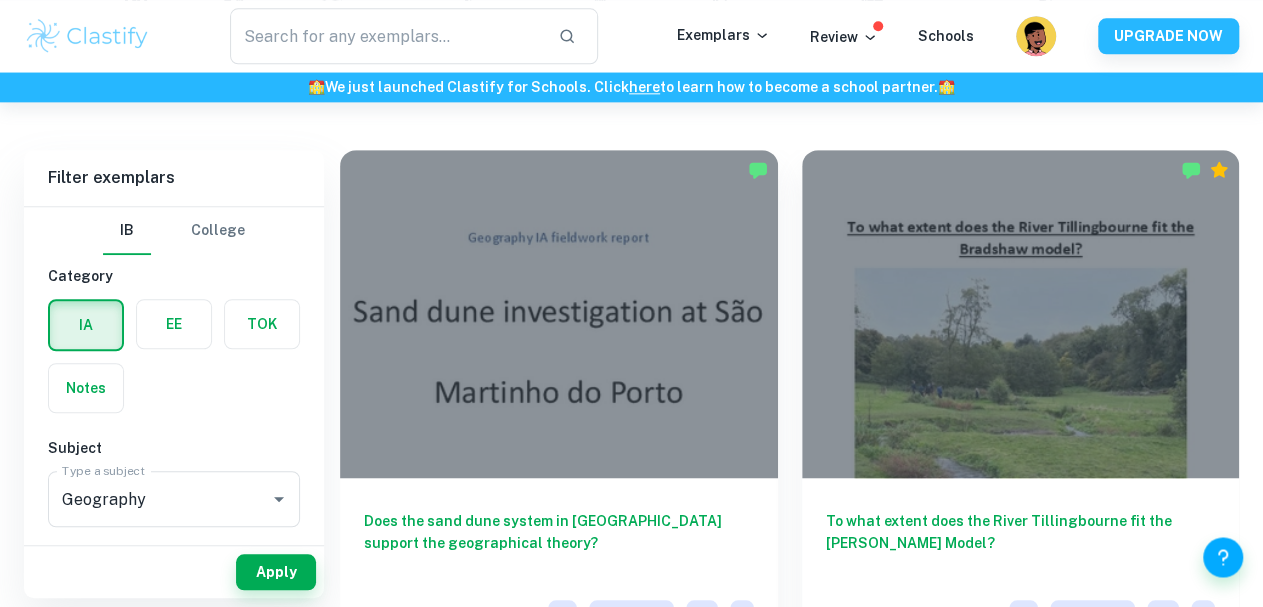 scroll, scrollTop: 524, scrollLeft: 0, axis: vertical 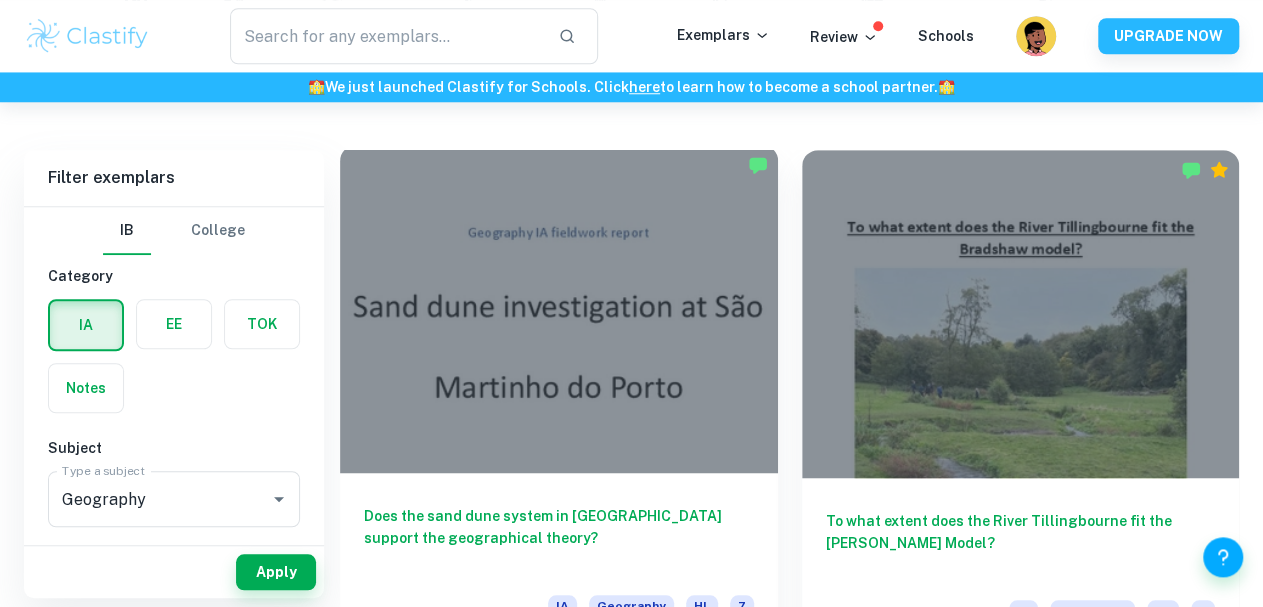 click on "Does the sand dune system in São Martinho do Porto support the geographical theory?" at bounding box center [559, 538] 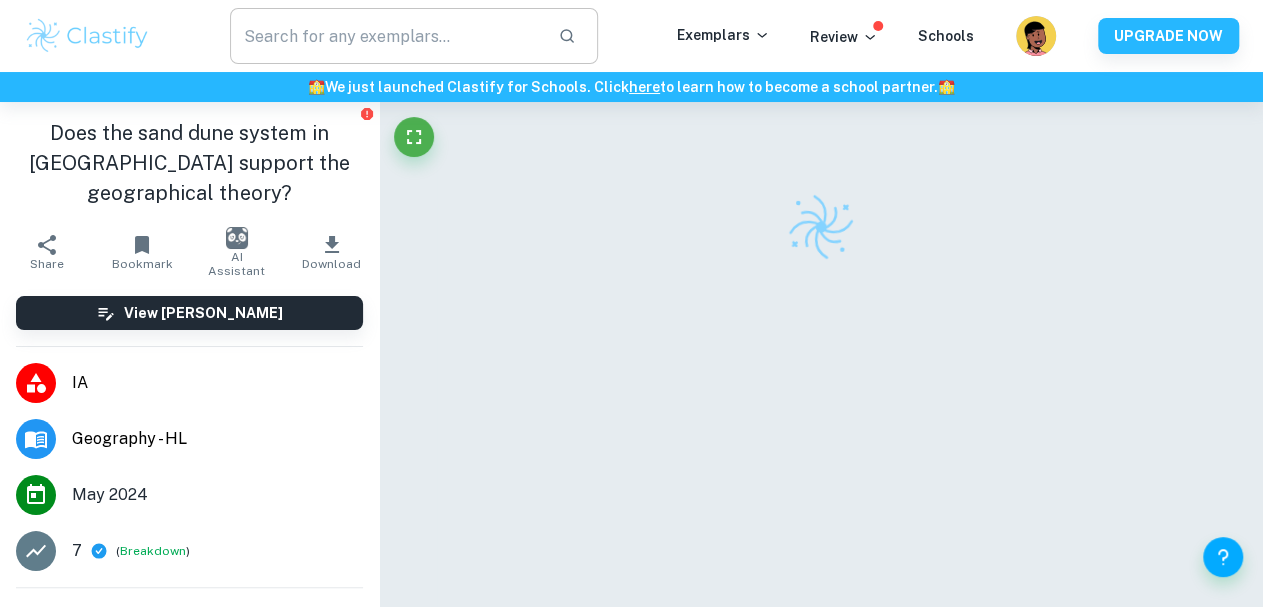 scroll, scrollTop: 41, scrollLeft: 0, axis: vertical 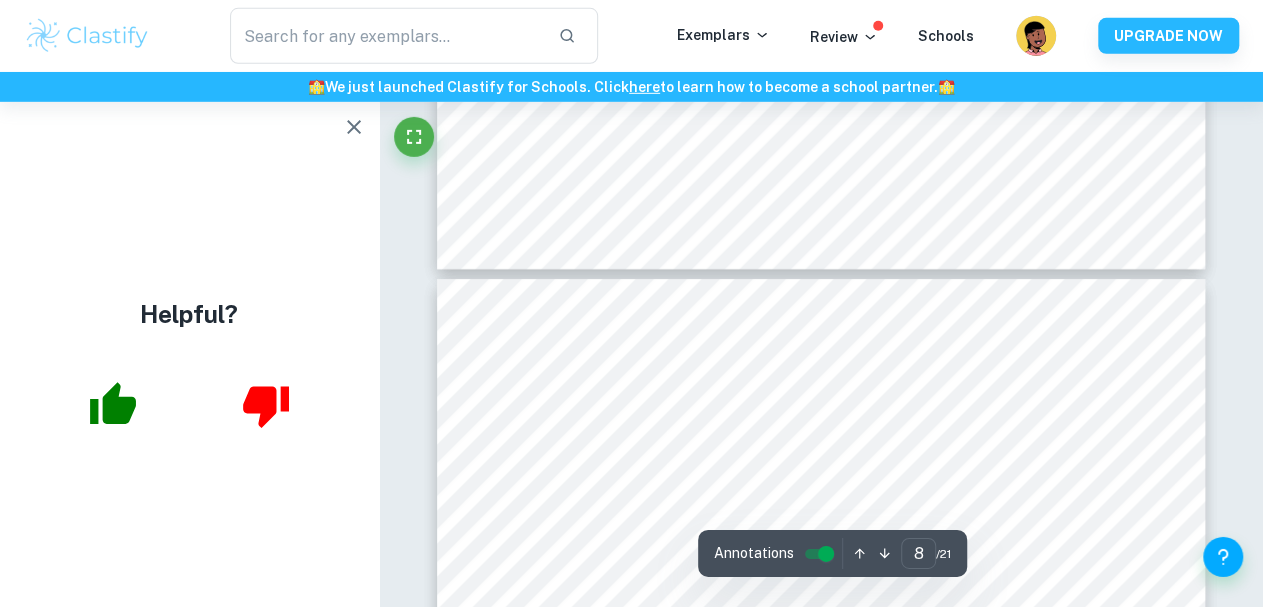 type on "7" 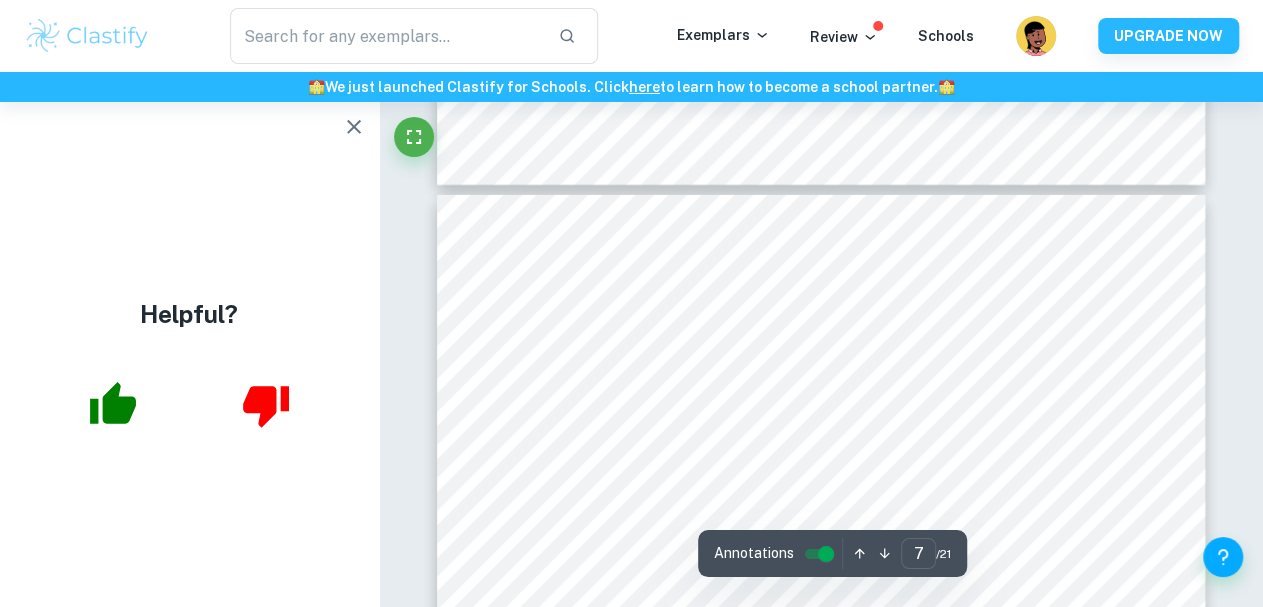 scroll, scrollTop: 6742, scrollLeft: 0, axis: vertical 